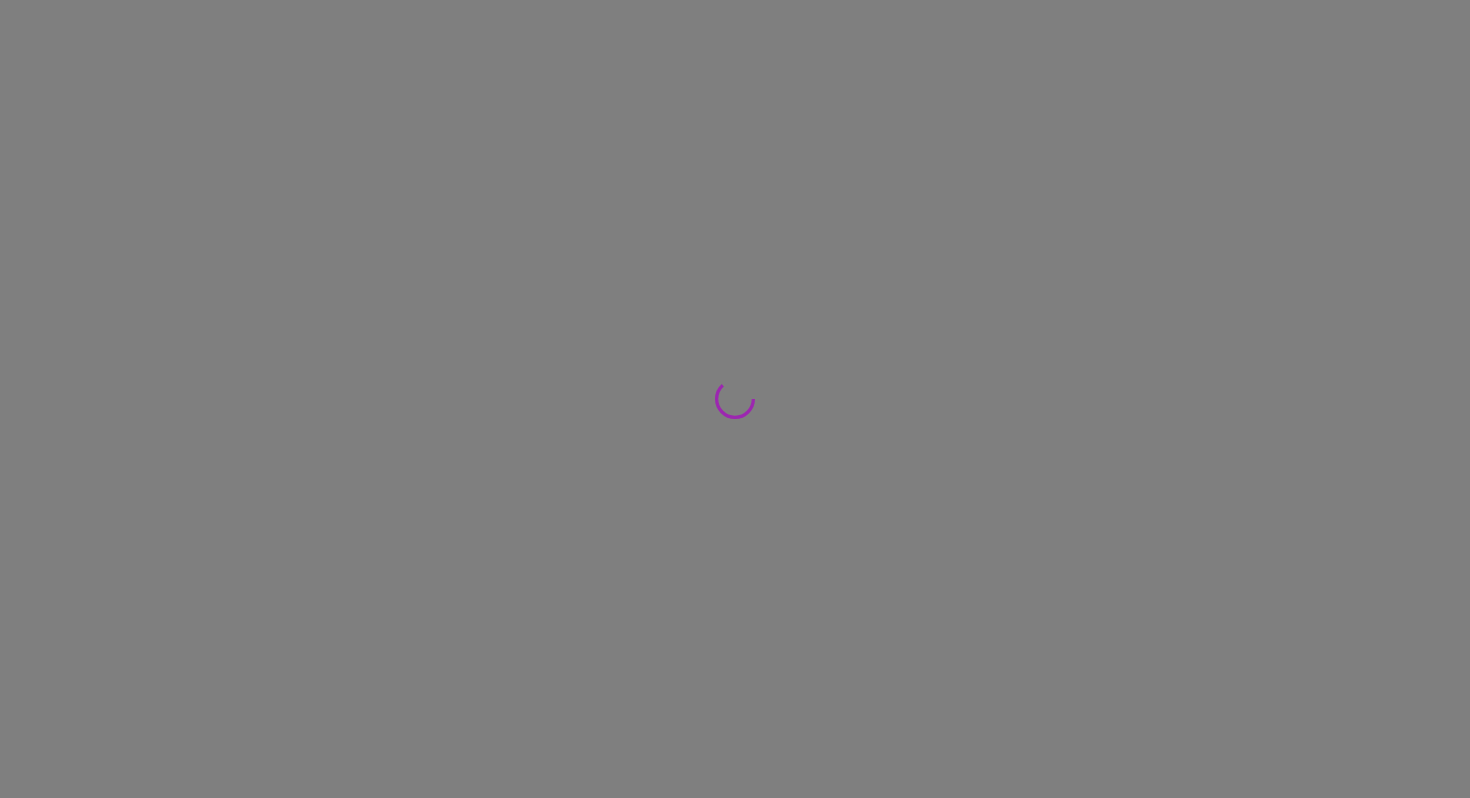scroll, scrollTop: 0, scrollLeft: 0, axis: both 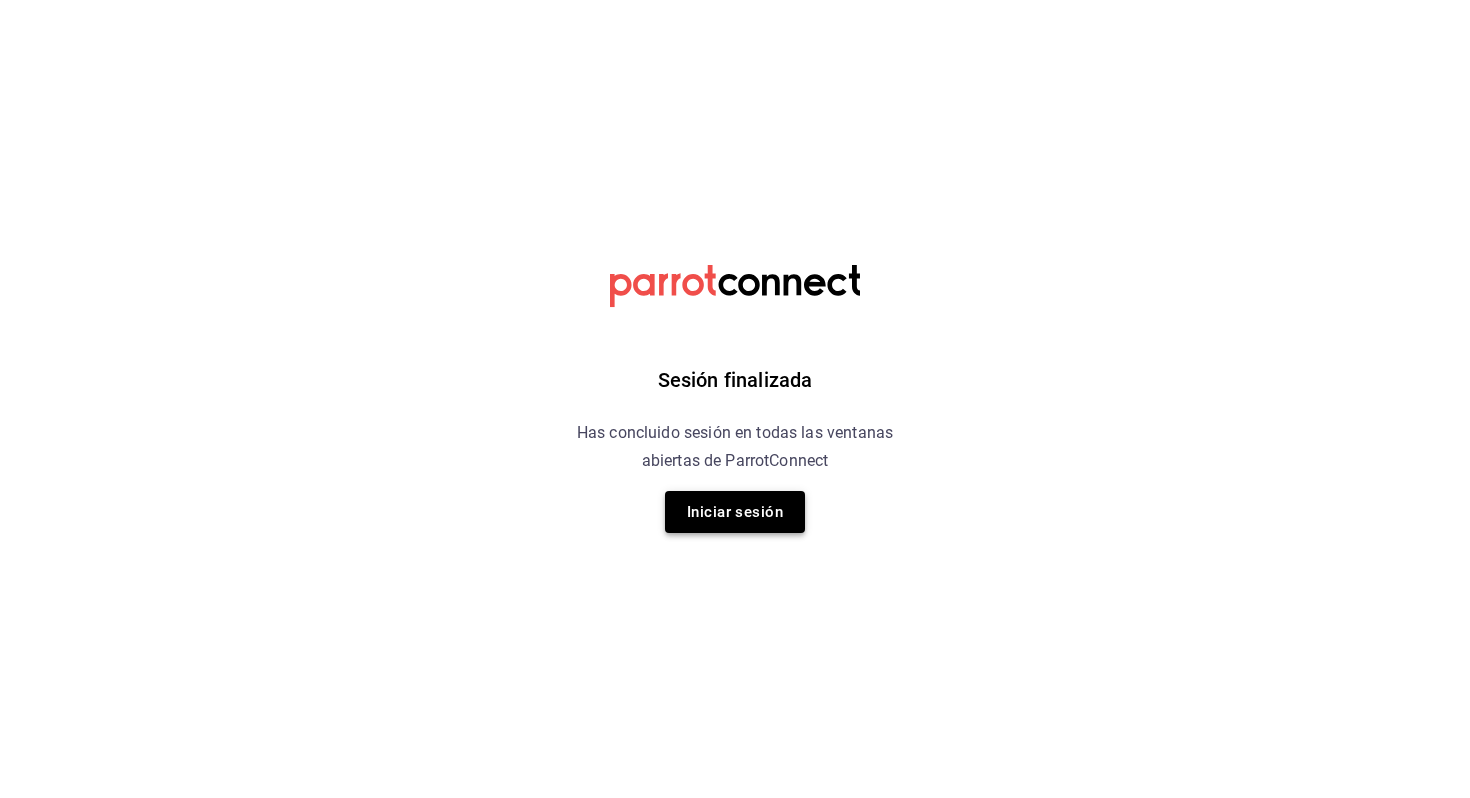 click on "Iniciar sesión" at bounding box center (735, 512) 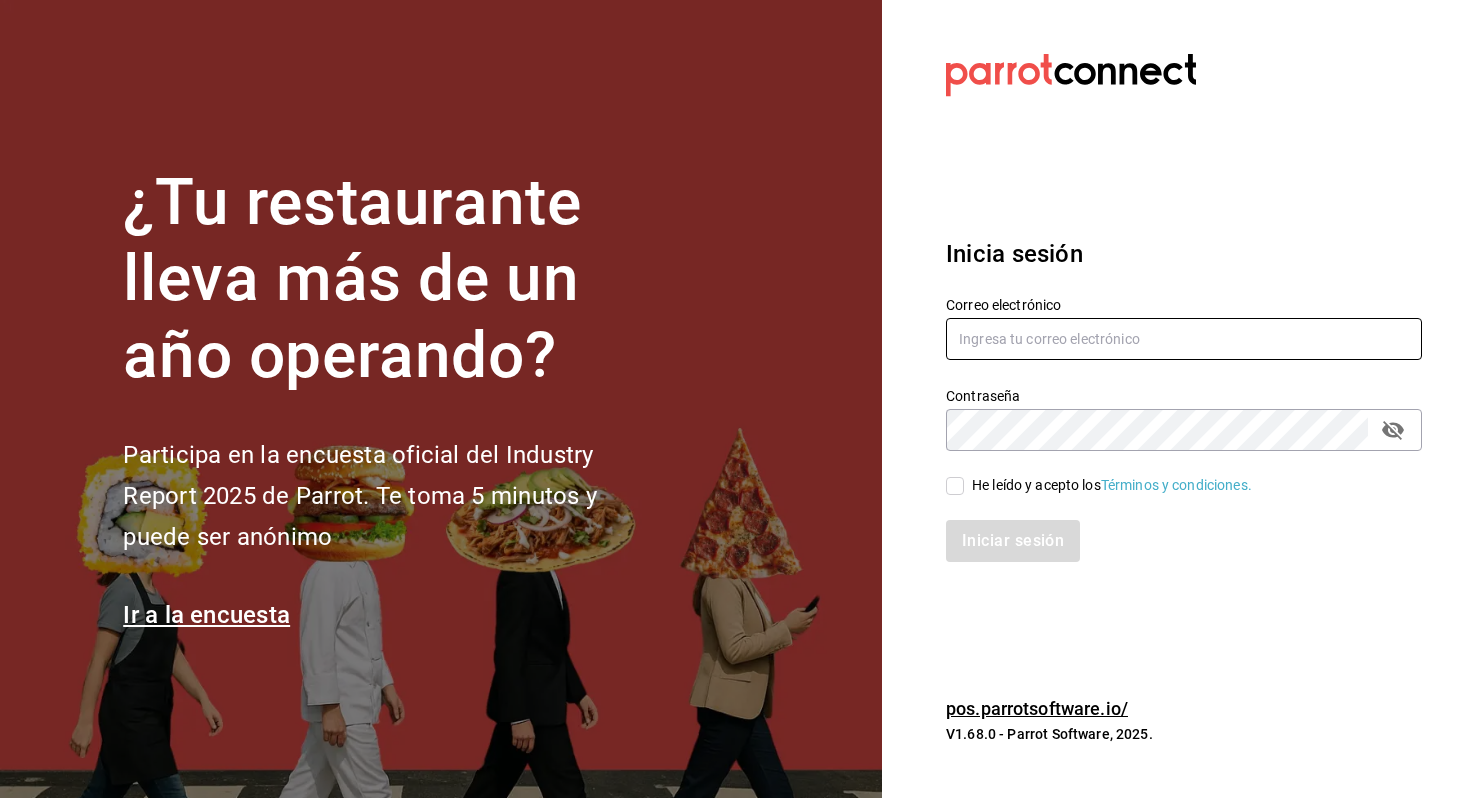 click at bounding box center (1184, 339) 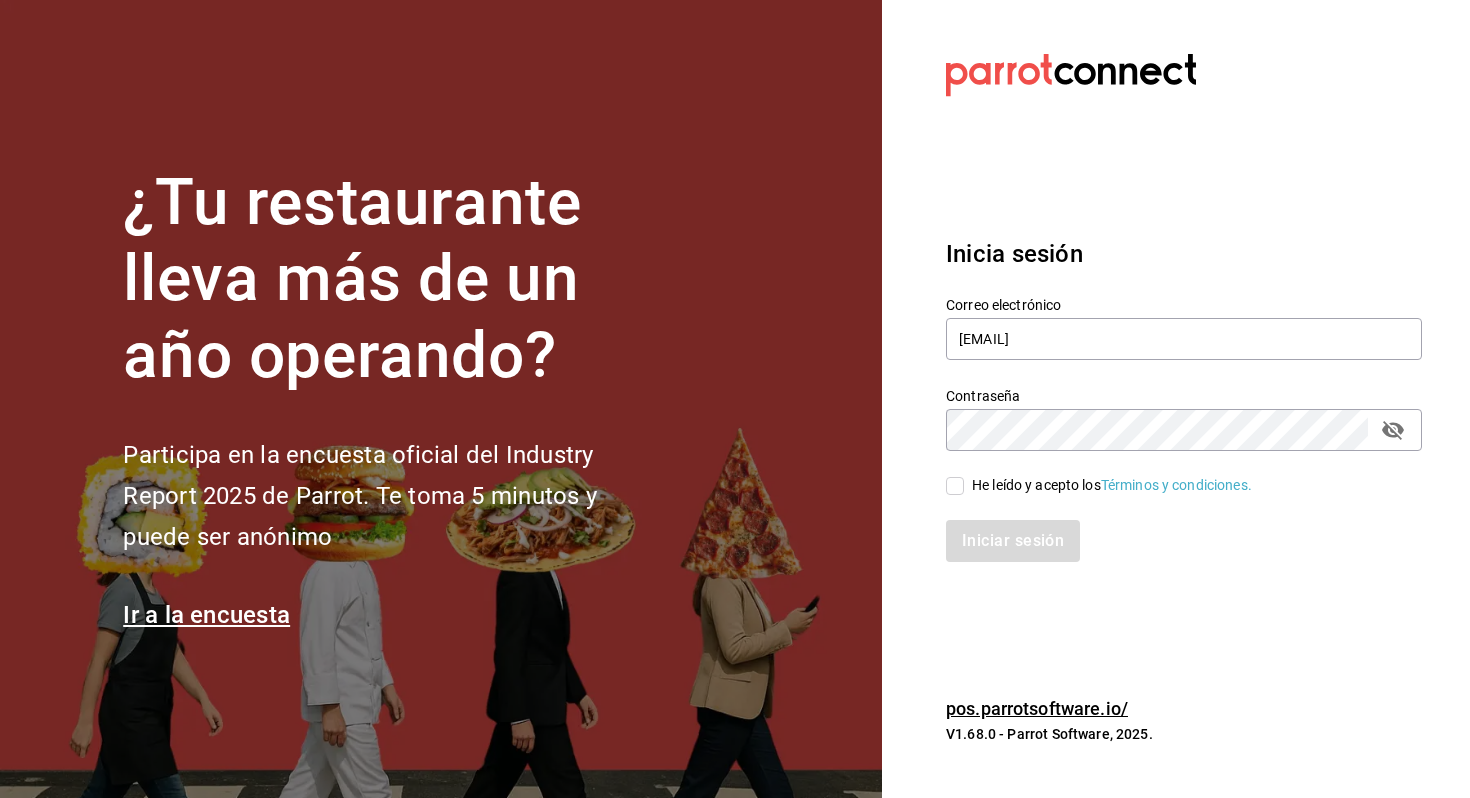 click on "He leído y acepto los  Términos y condiciones." at bounding box center (955, 486) 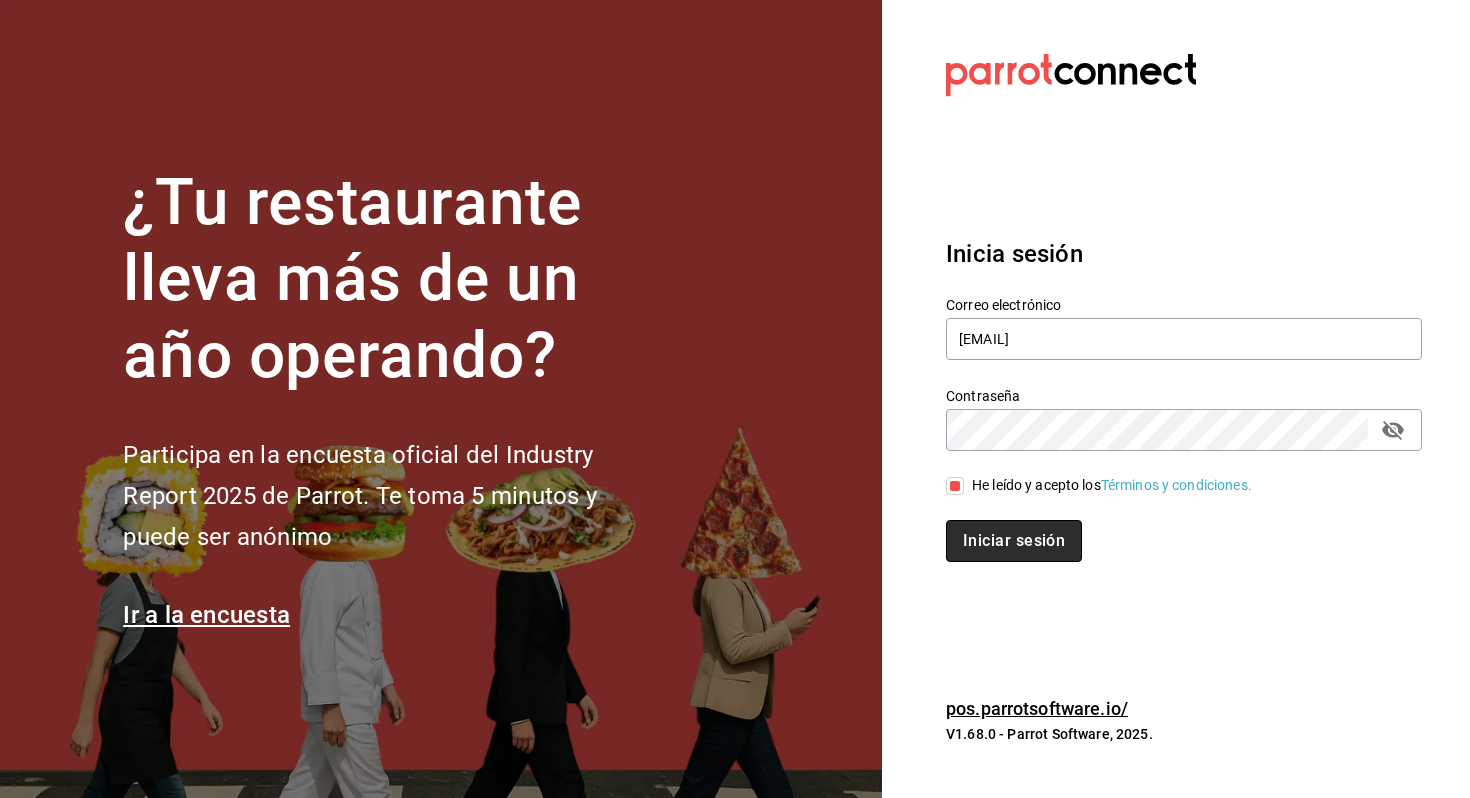 click on "Iniciar sesión" at bounding box center [1014, 541] 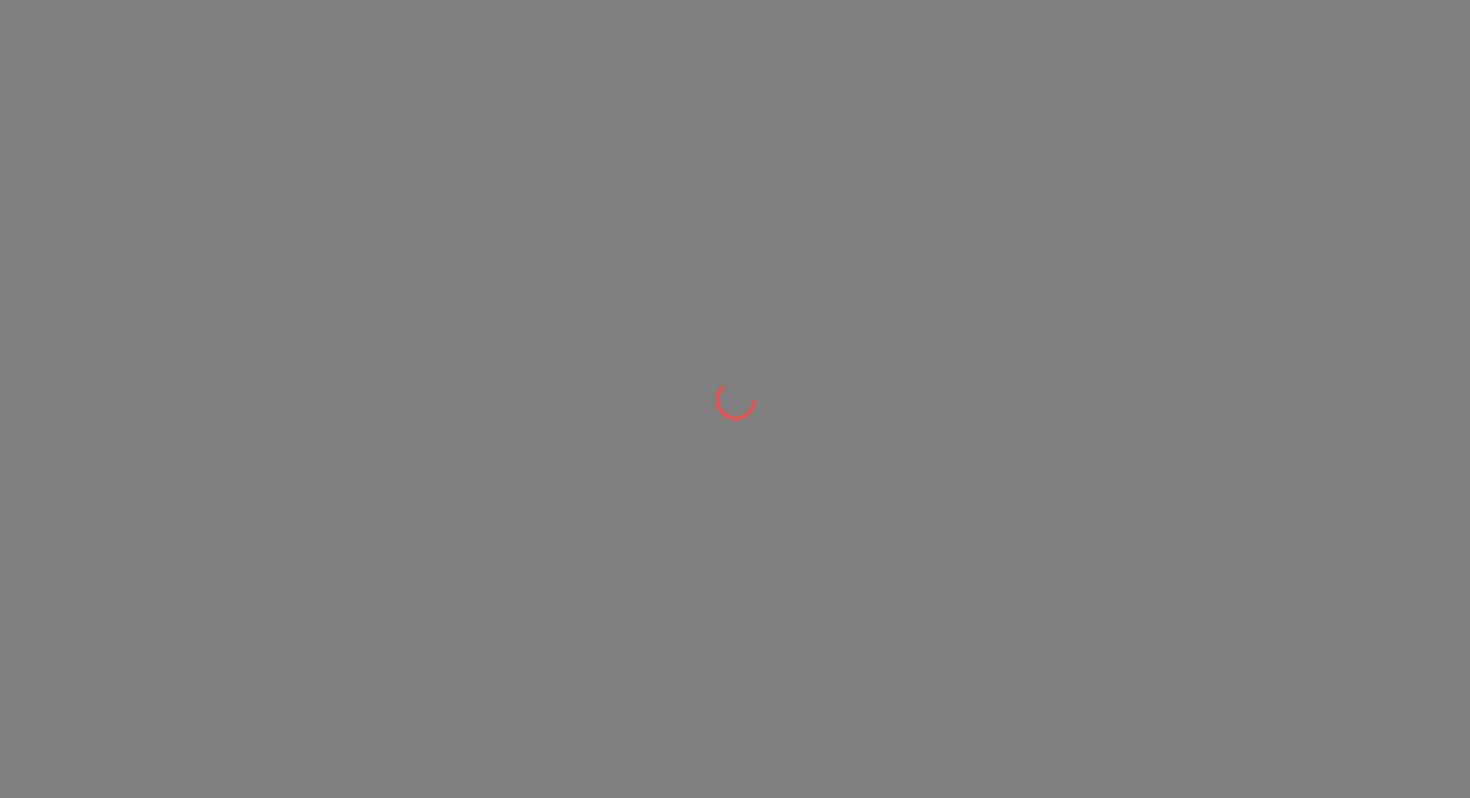 scroll, scrollTop: 0, scrollLeft: 0, axis: both 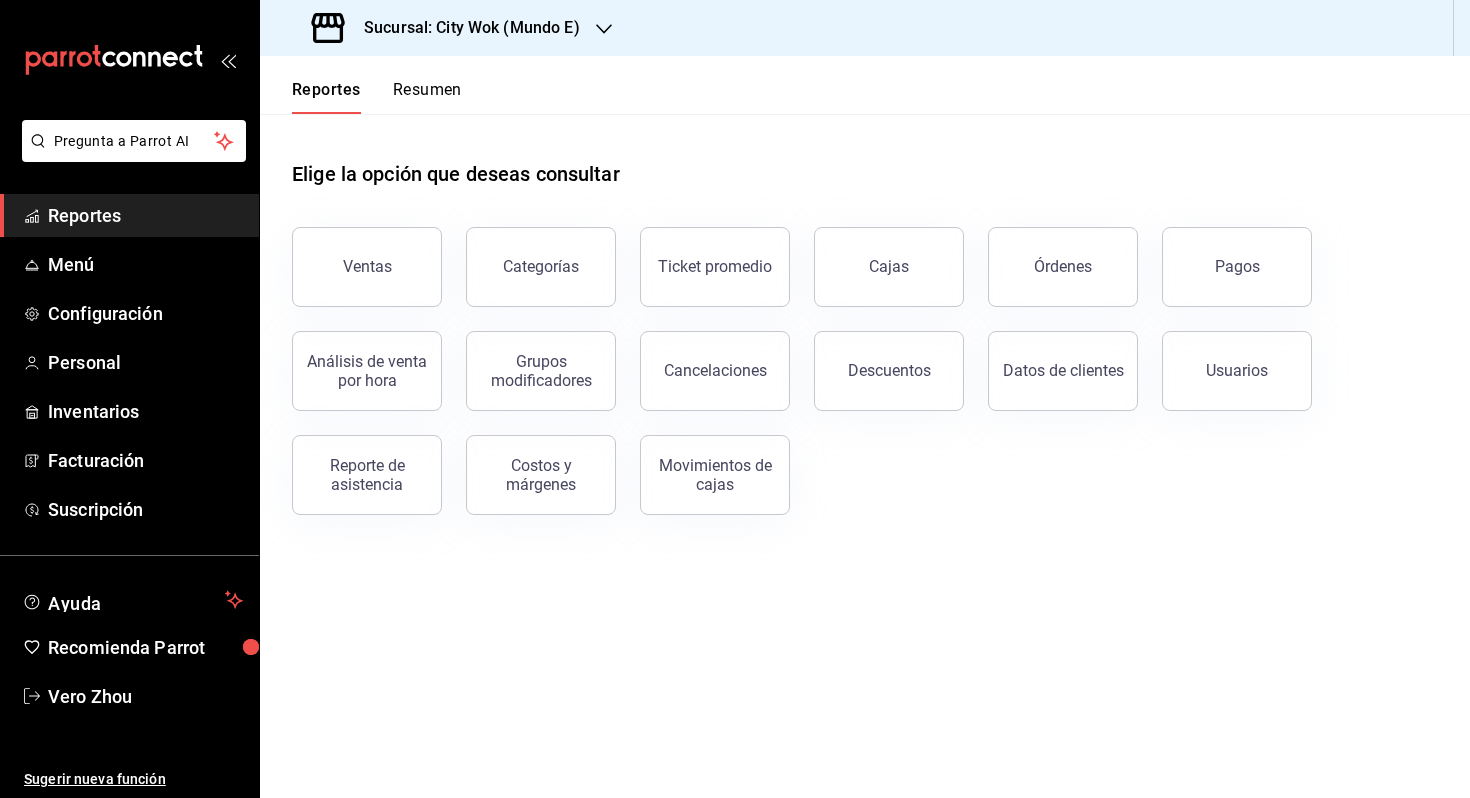 click on "Resumen" at bounding box center [427, 97] 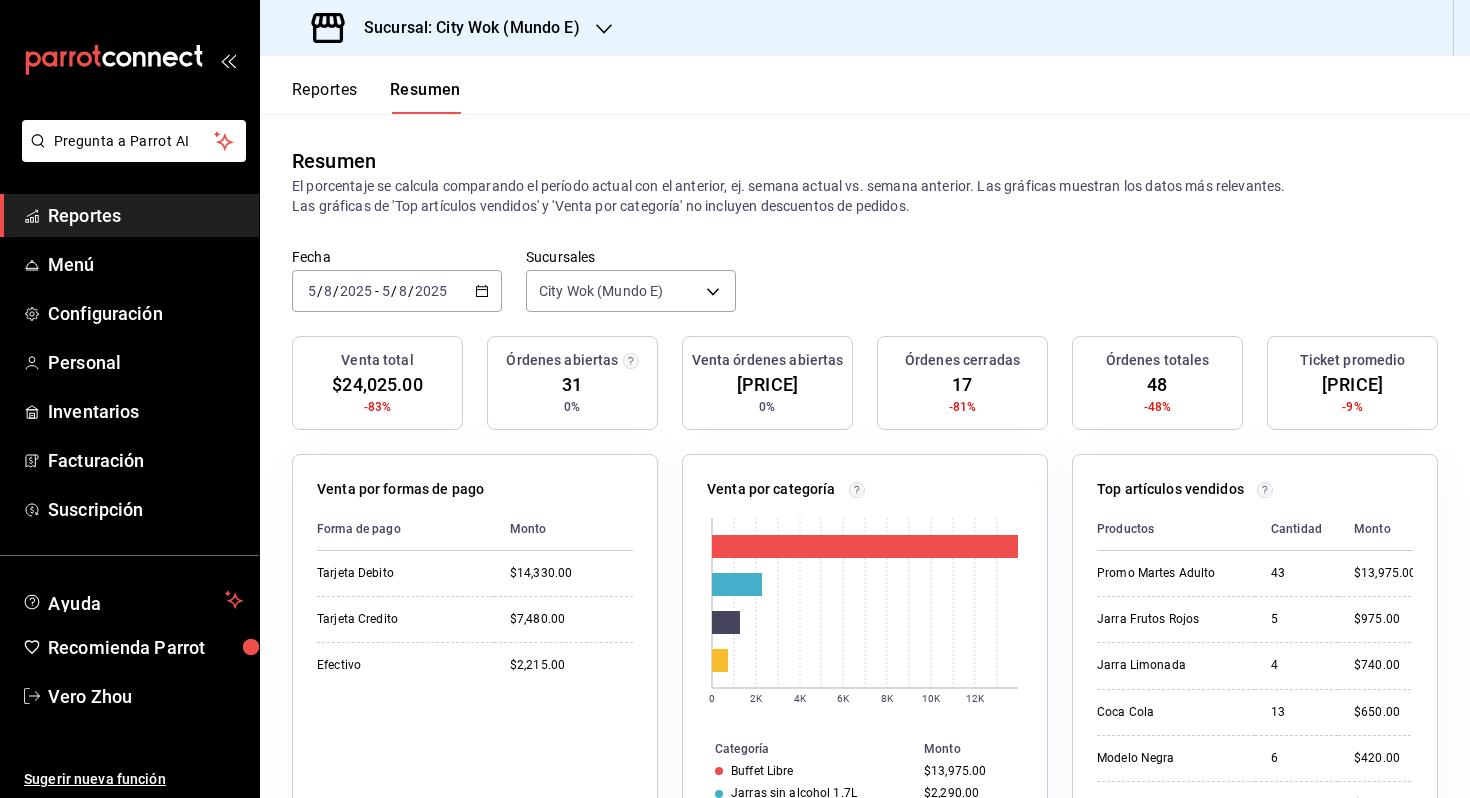 click on "Sucursal: City Wok (Mundo E)" at bounding box center [464, 28] 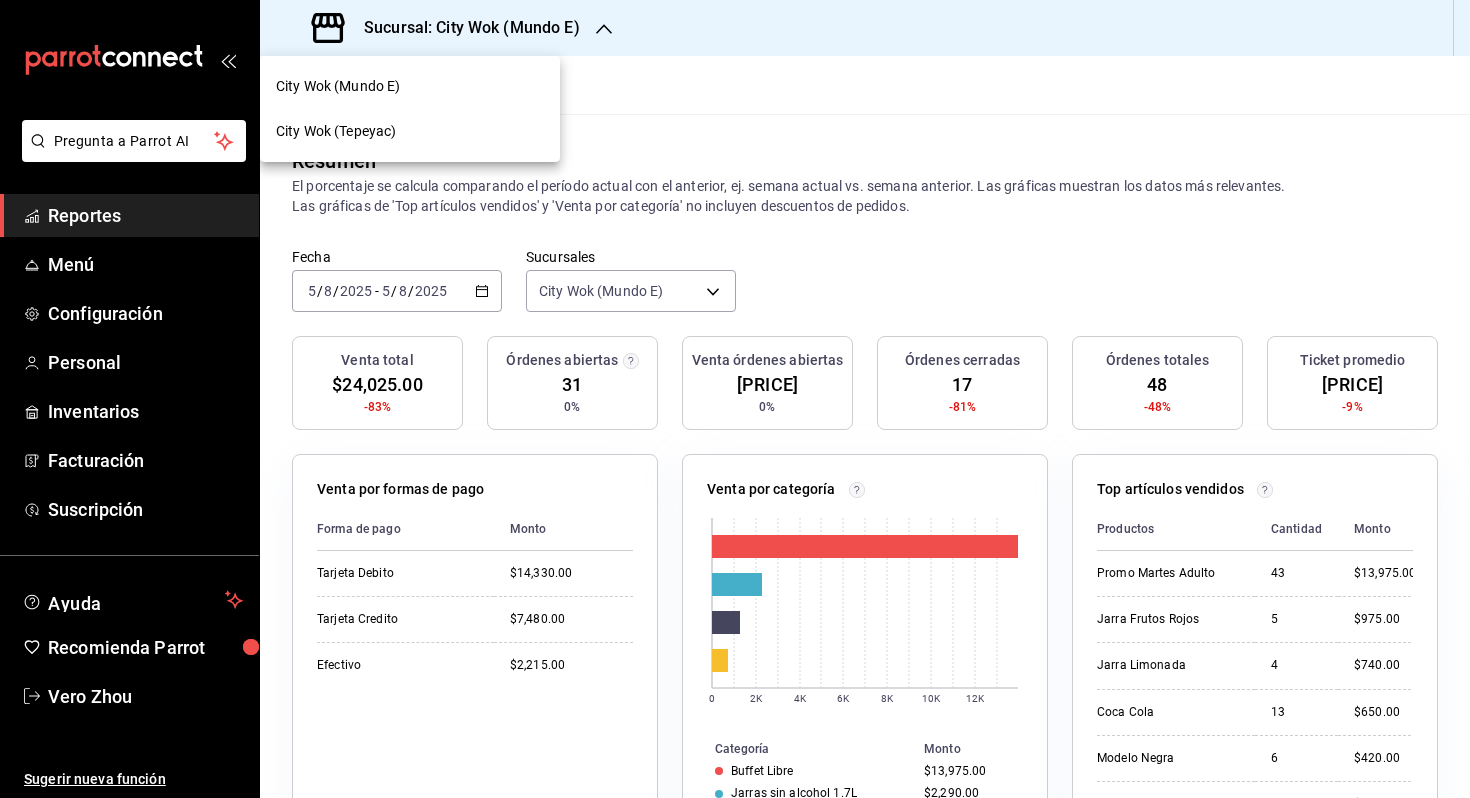 click on "City Wok (Tepeyac)" at bounding box center [410, 131] 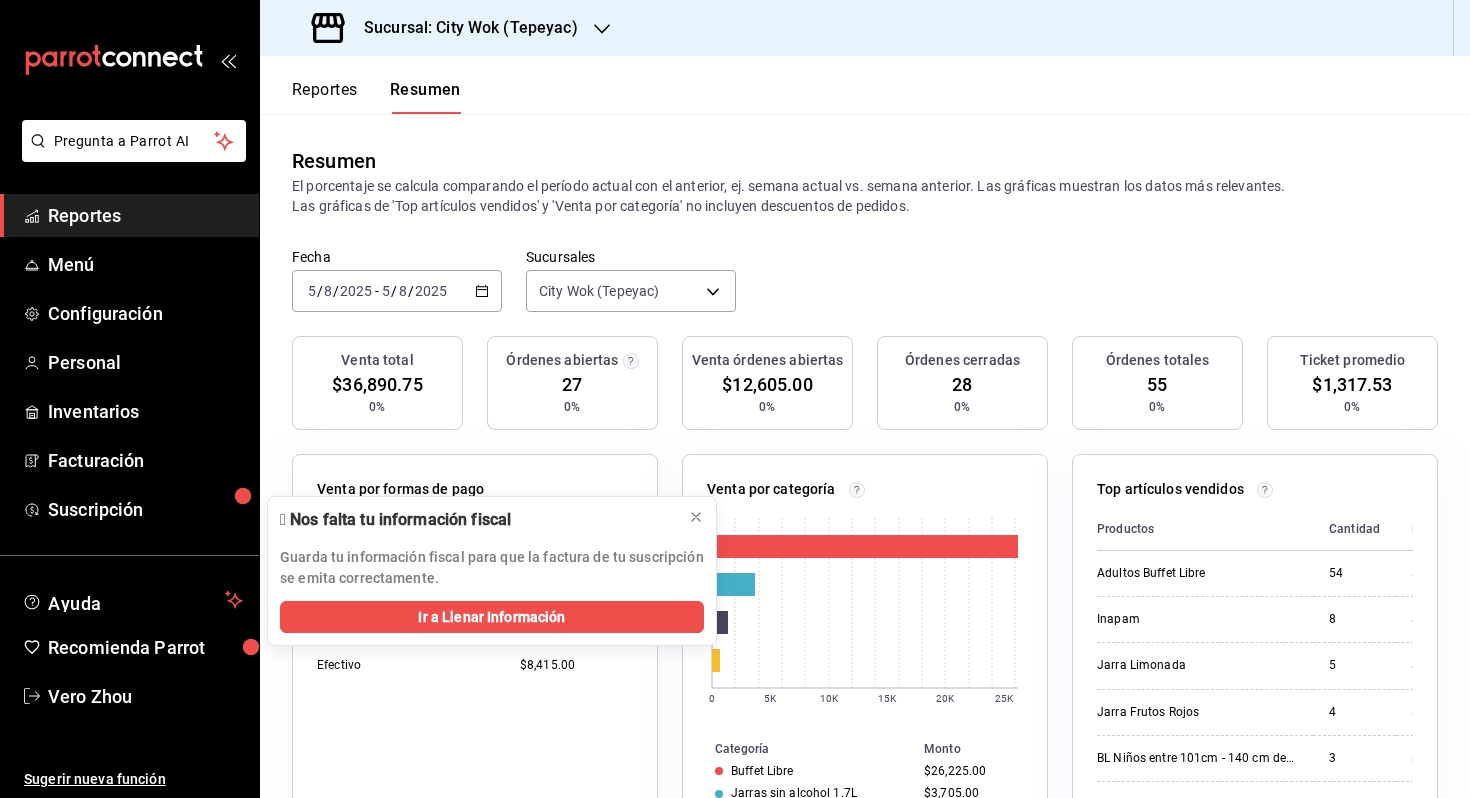 click on "Reportes" at bounding box center [325, 97] 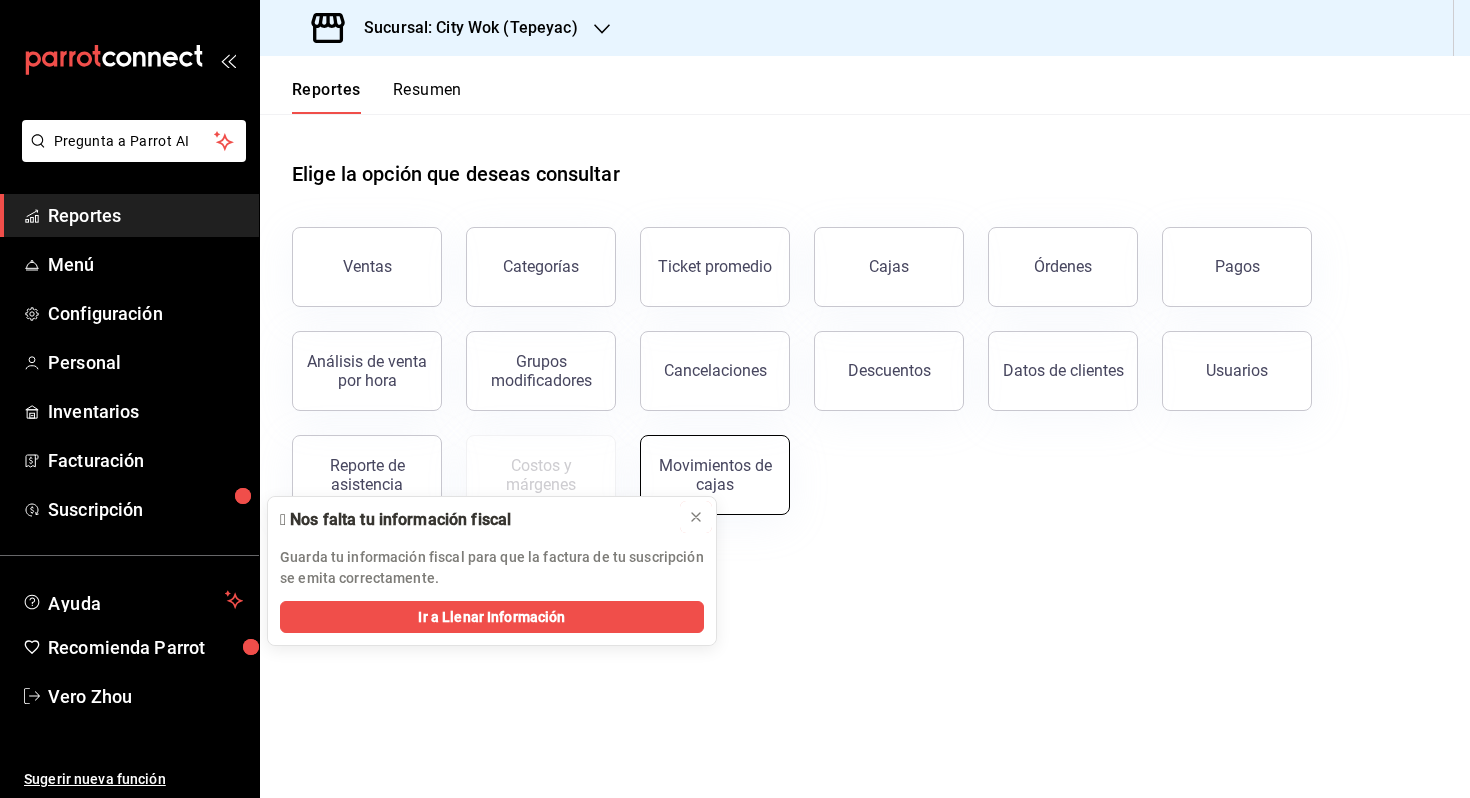 click 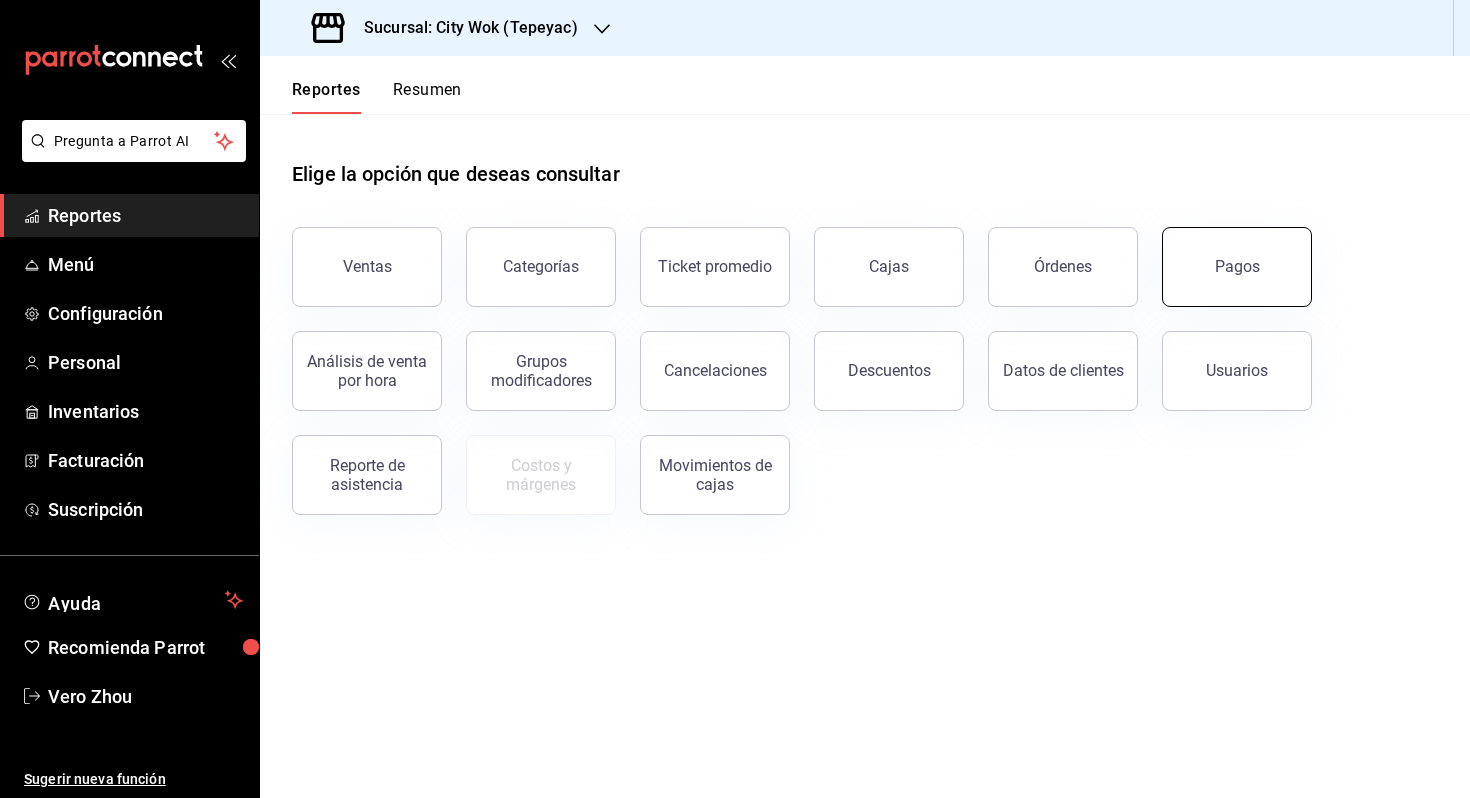 click on "Pagos" at bounding box center [1237, 266] 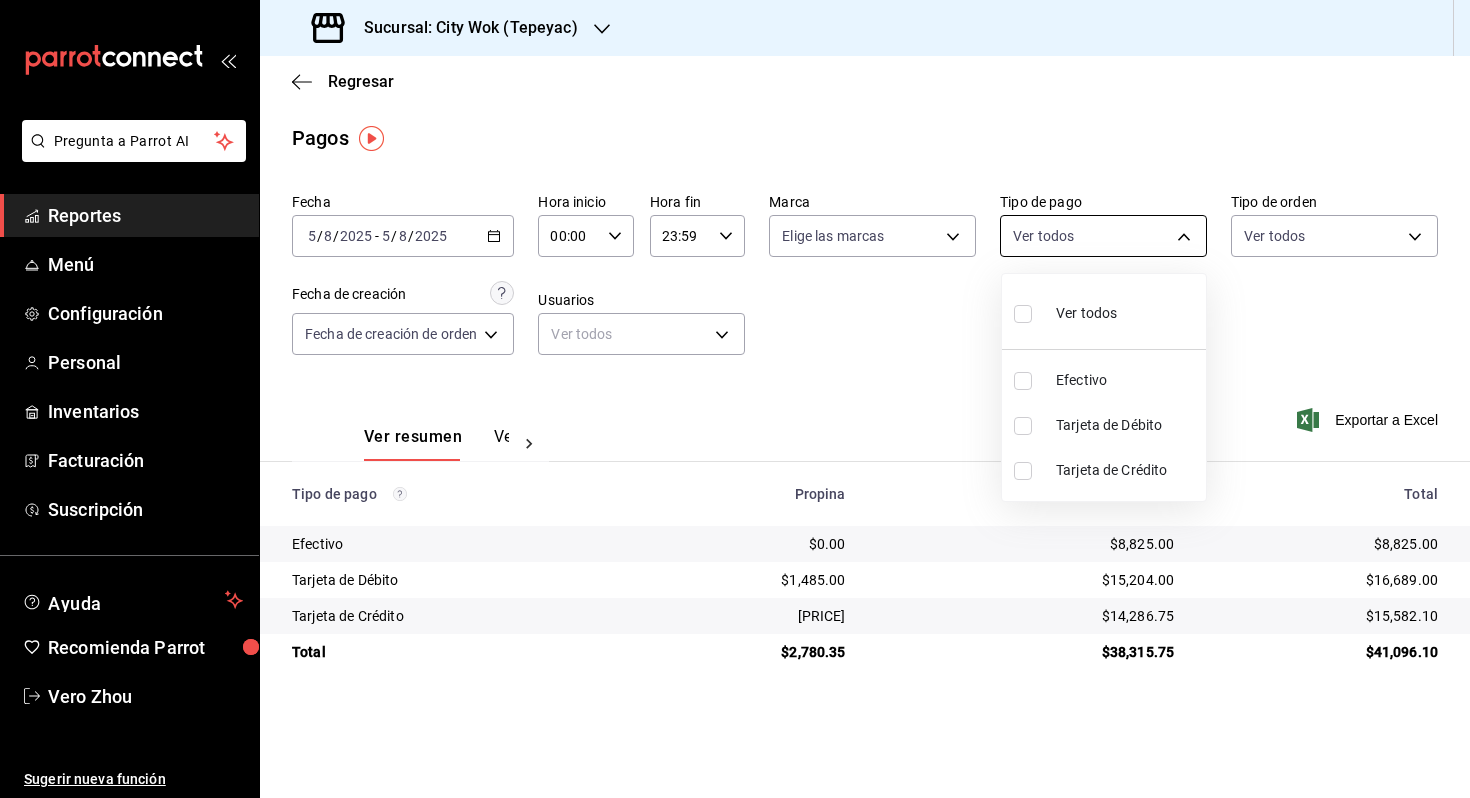 click on "Pregunta a Parrot AI Reportes   Menú   Configuración   Personal   Inventarios   Facturación   Suscripción   Ayuda Recomienda Parrot   [FIRST] [LAST]   Sugerir nueva función   Sucursal: [CITY] (Tepeyac) Regresar Pagos Fecha [DATE] [DATE] - [DATE] [DATE] [DATE] Hora inicio 00:00 Hora inicio Hora fin 23:59 Hora fin Marca Elige las marcas Tipo de pago Ver todos Tipo de orden Ver todos Fecha de creación   Fecha de creación de orden ORDER Usuarios Ver todos null Ver resumen Ver pagos Exportar a Excel Tipo de pago   Propina Total sin propina Total Efectivo $0.00 $8,825.00 $8,825.00 Tarjeta de Débito $1,485.00 $15,204.00 $16,689.00 Tarjeta de Crédito $1,295.35 $14,286.75 $15,582.10 Total $2,780.35 $38,315.75 $41,096.10 GANA 1 MES GRATIS EN TU SUSCRIPCIÓN AQUÍ Ver video tutorial Ir a video Pregunta a Parrot AI Reportes   Menú   Configuración   Personal   Inventarios   Facturación   Suscripción   Ayuda Recomienda Parrot   [FIRST] [LAST]   Sugerir nueva función   Visitar centro de ayuda Ver todos" at bounding box center (735, 399) 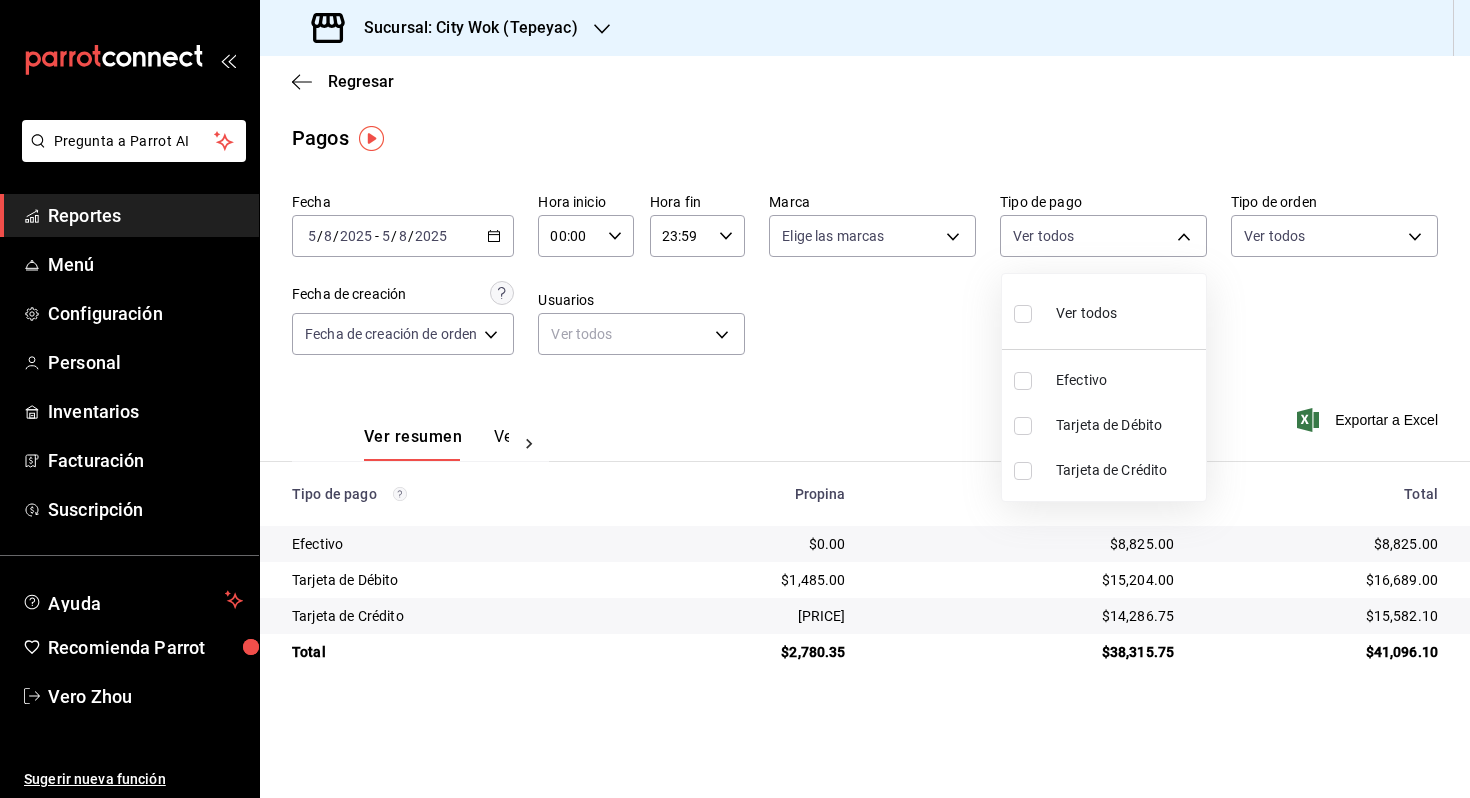 click at bounding box center [735, 399] 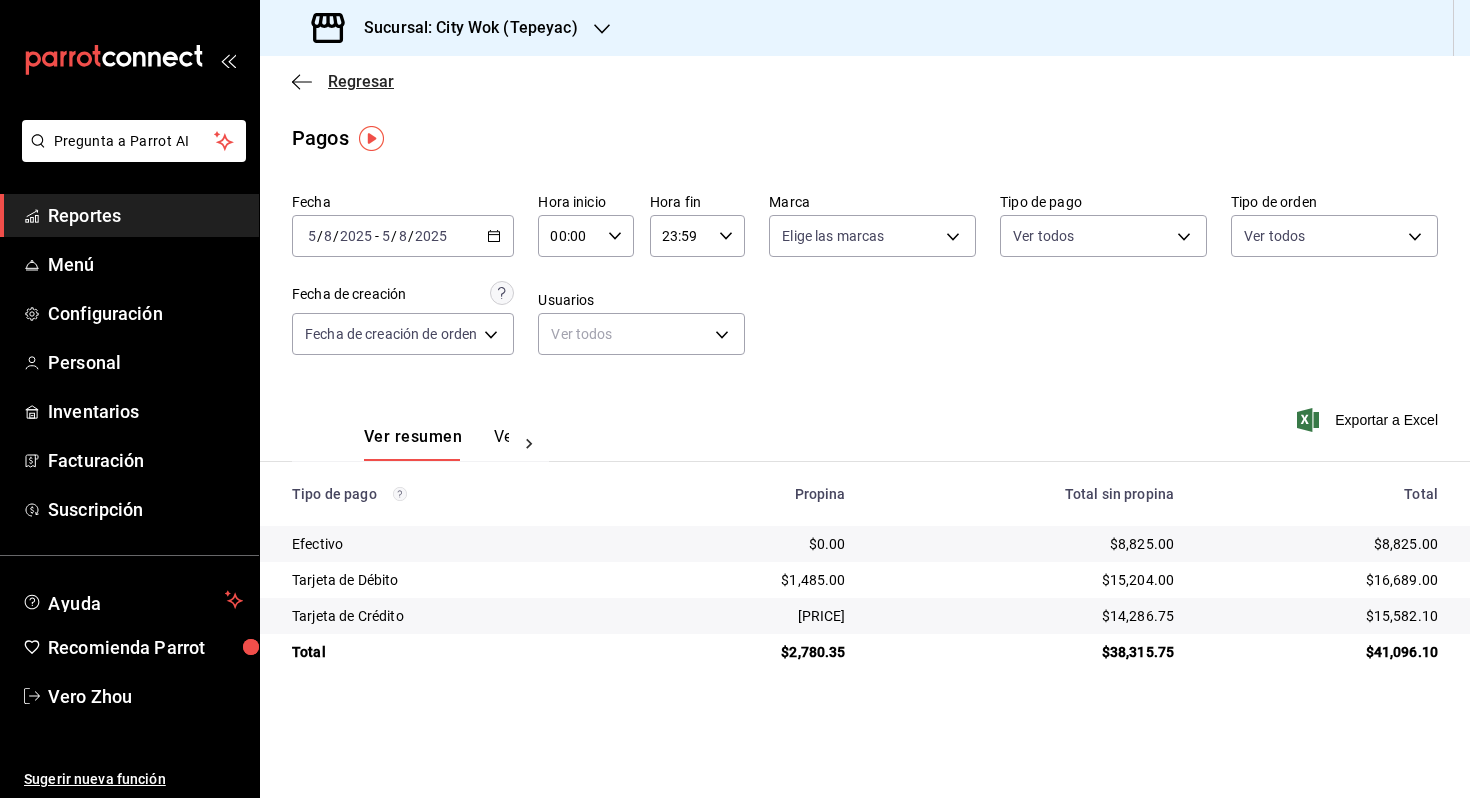 click 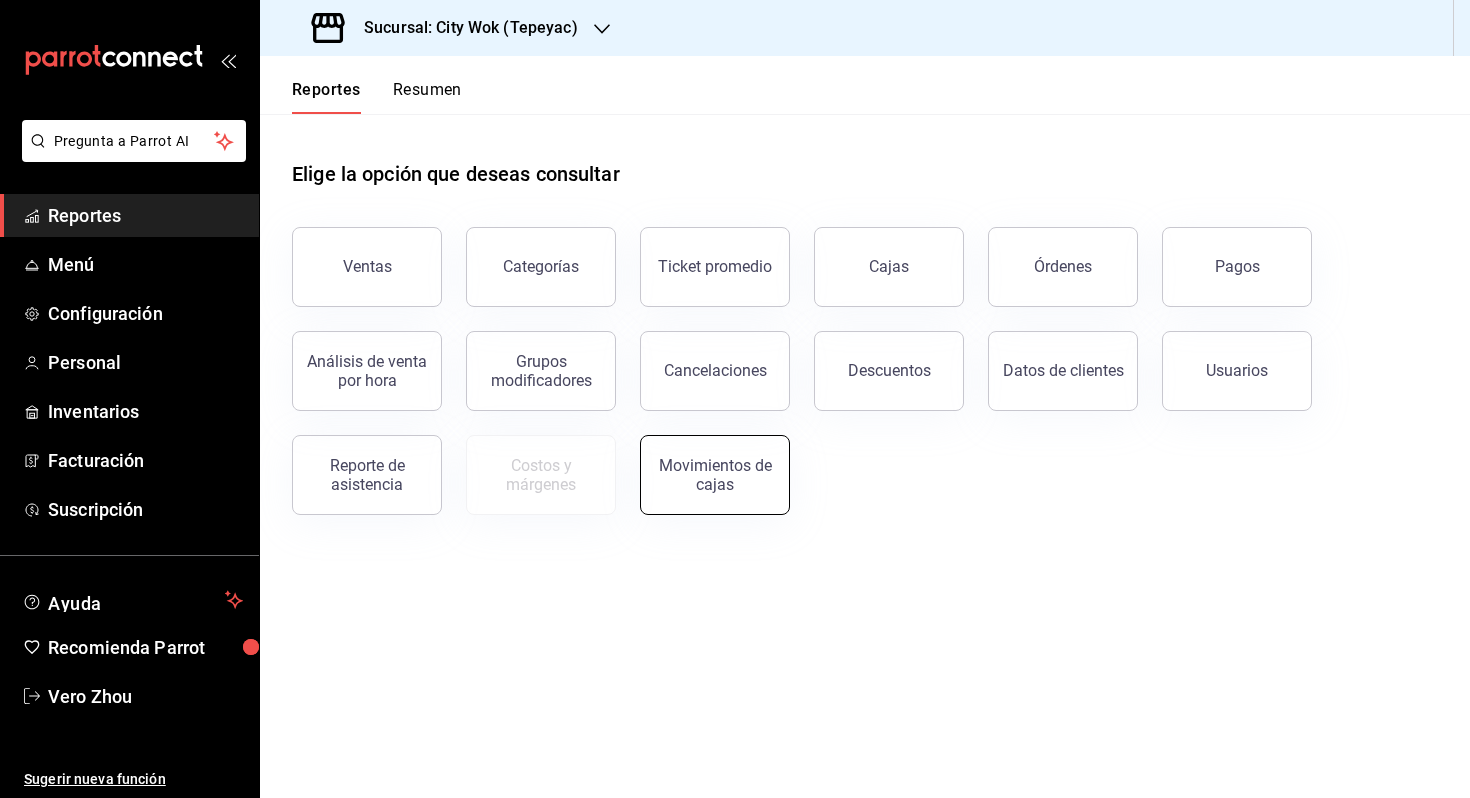 click on "Movimientos de cajas" at bounding box center [715, 475] 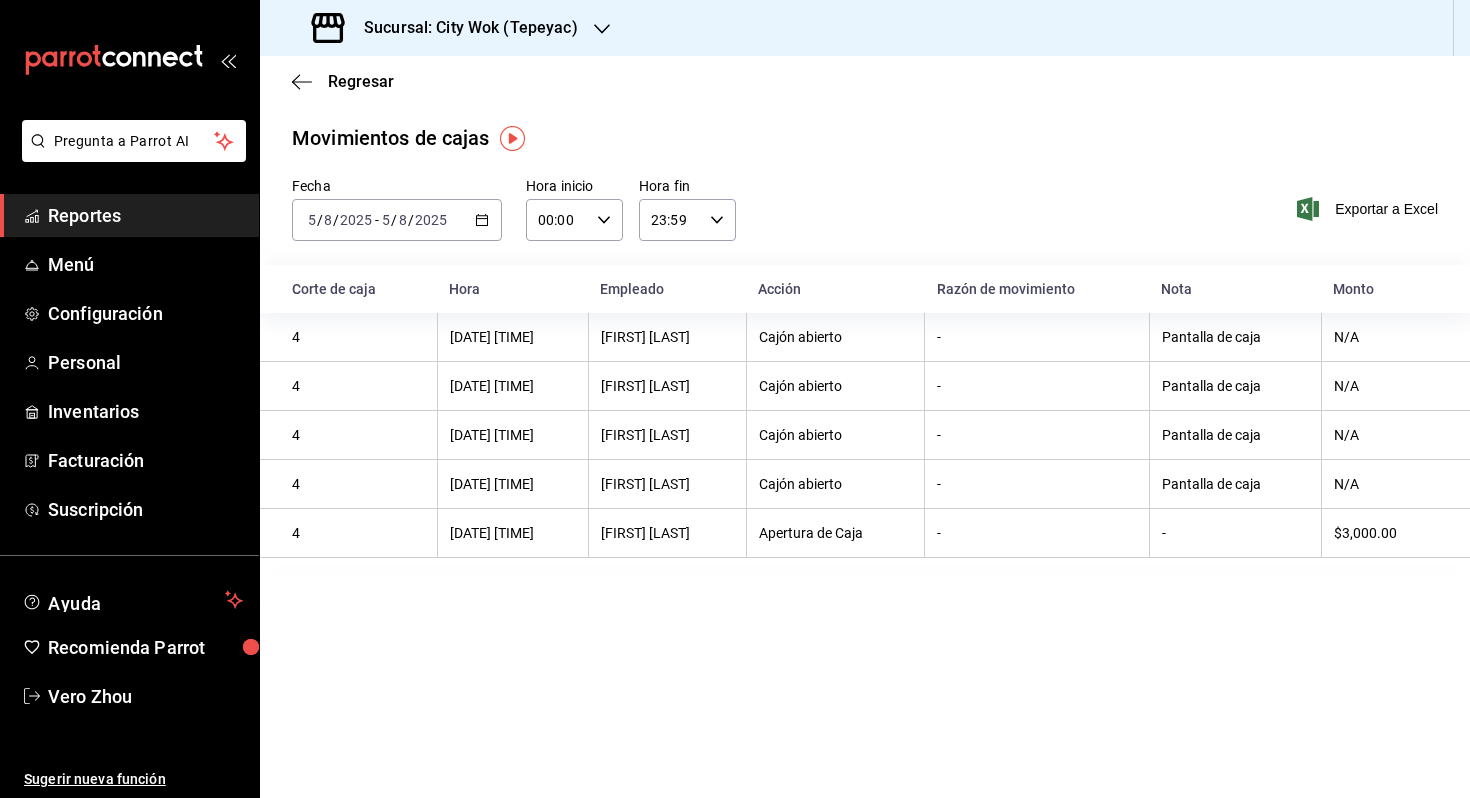 click on "2025-08-05 5 / 8 / 2025 - 2025-08-05 5 / 8 / 2025" at bounding box center [397, 220] 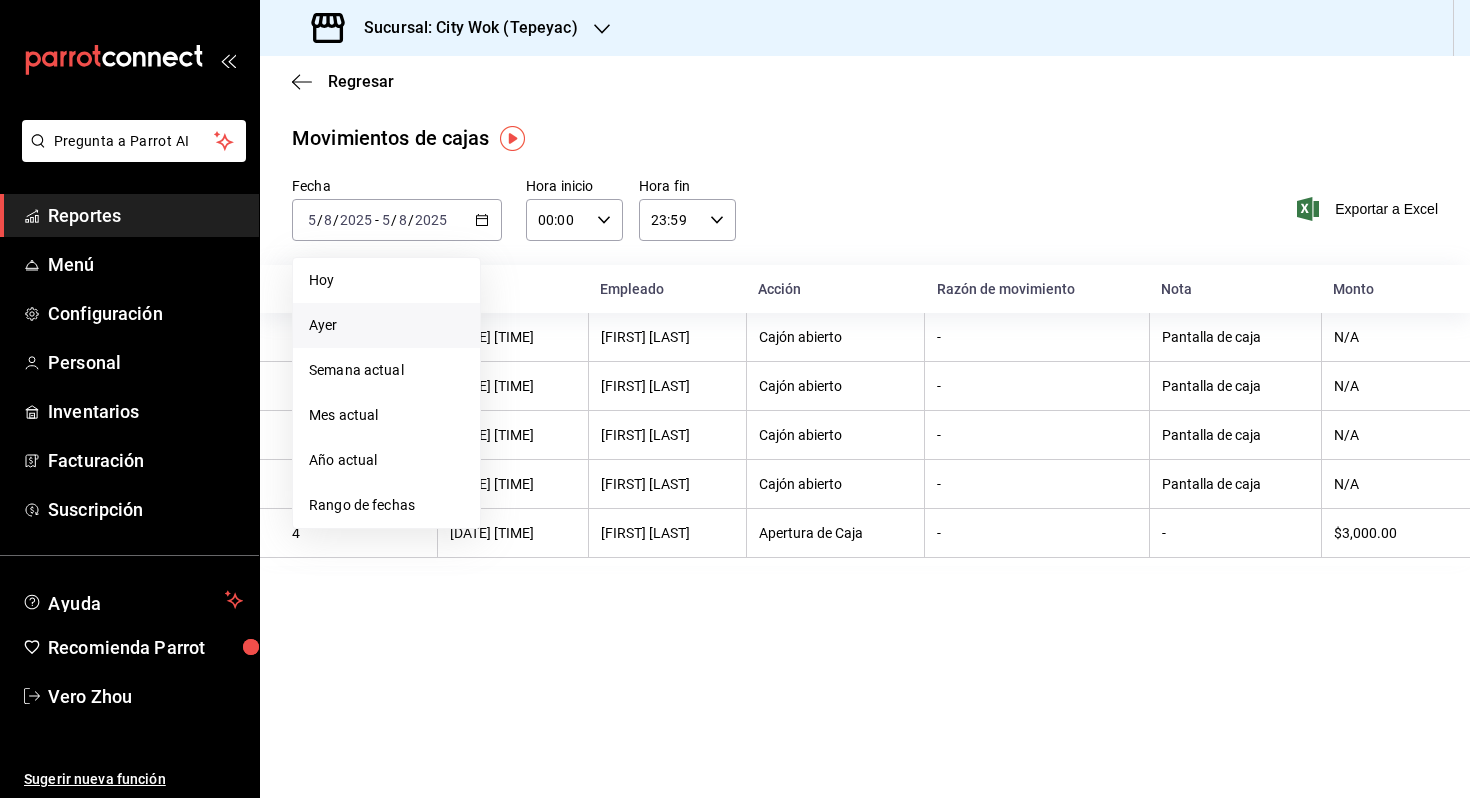 click on "Ayer" at bounding box center [386, 325] 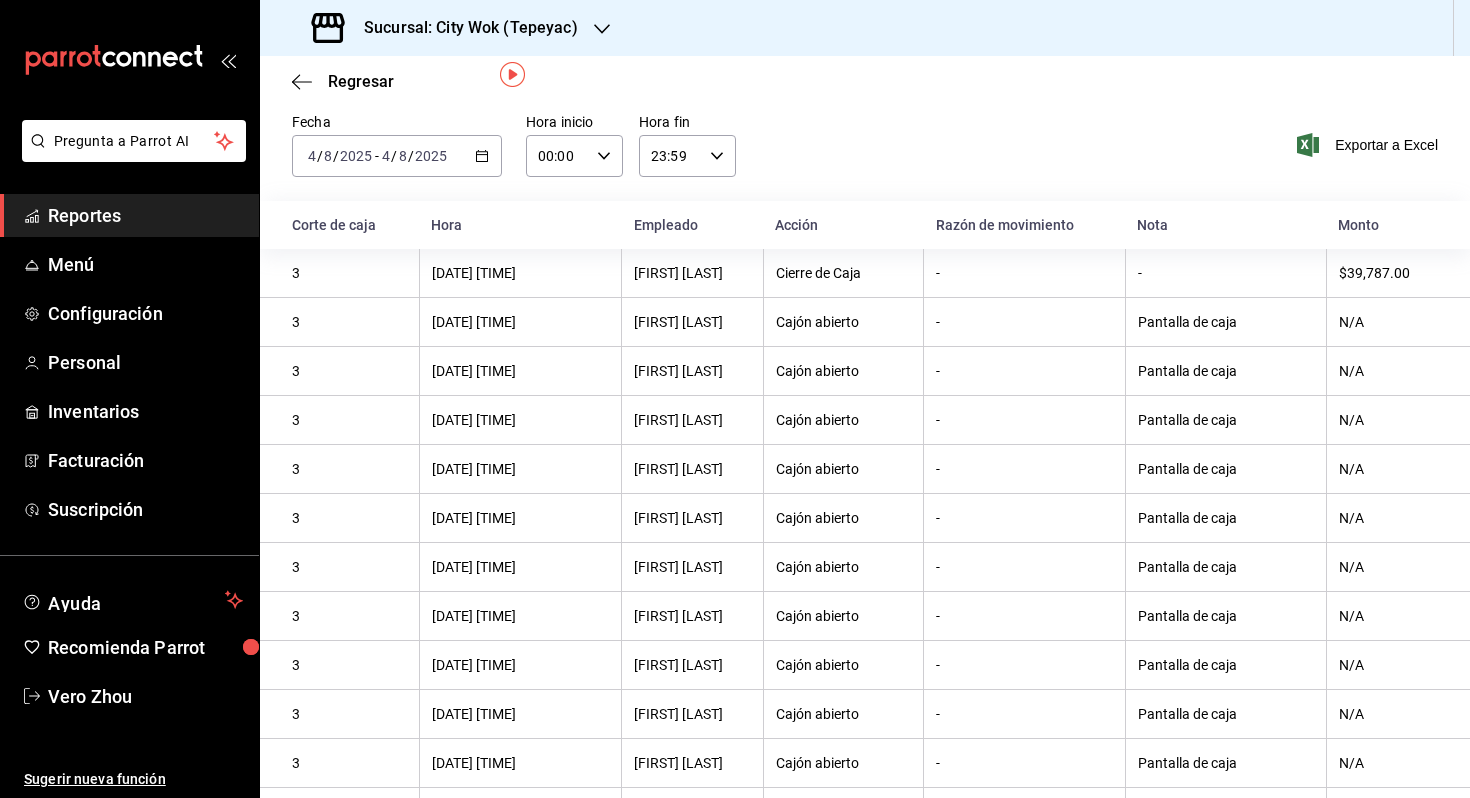 scroll, scrollTop: 0, scrollLeft: 0, axis: both 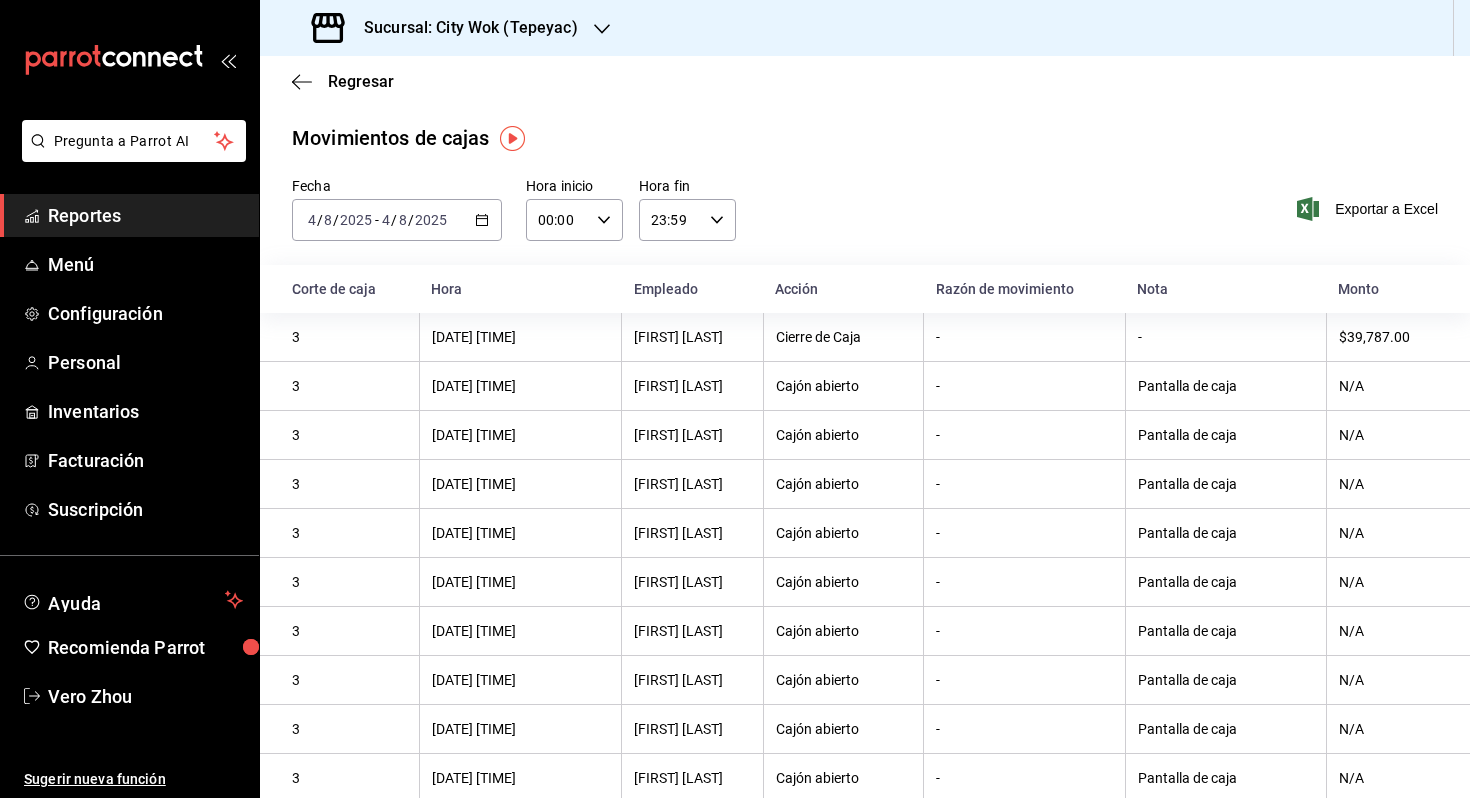 click 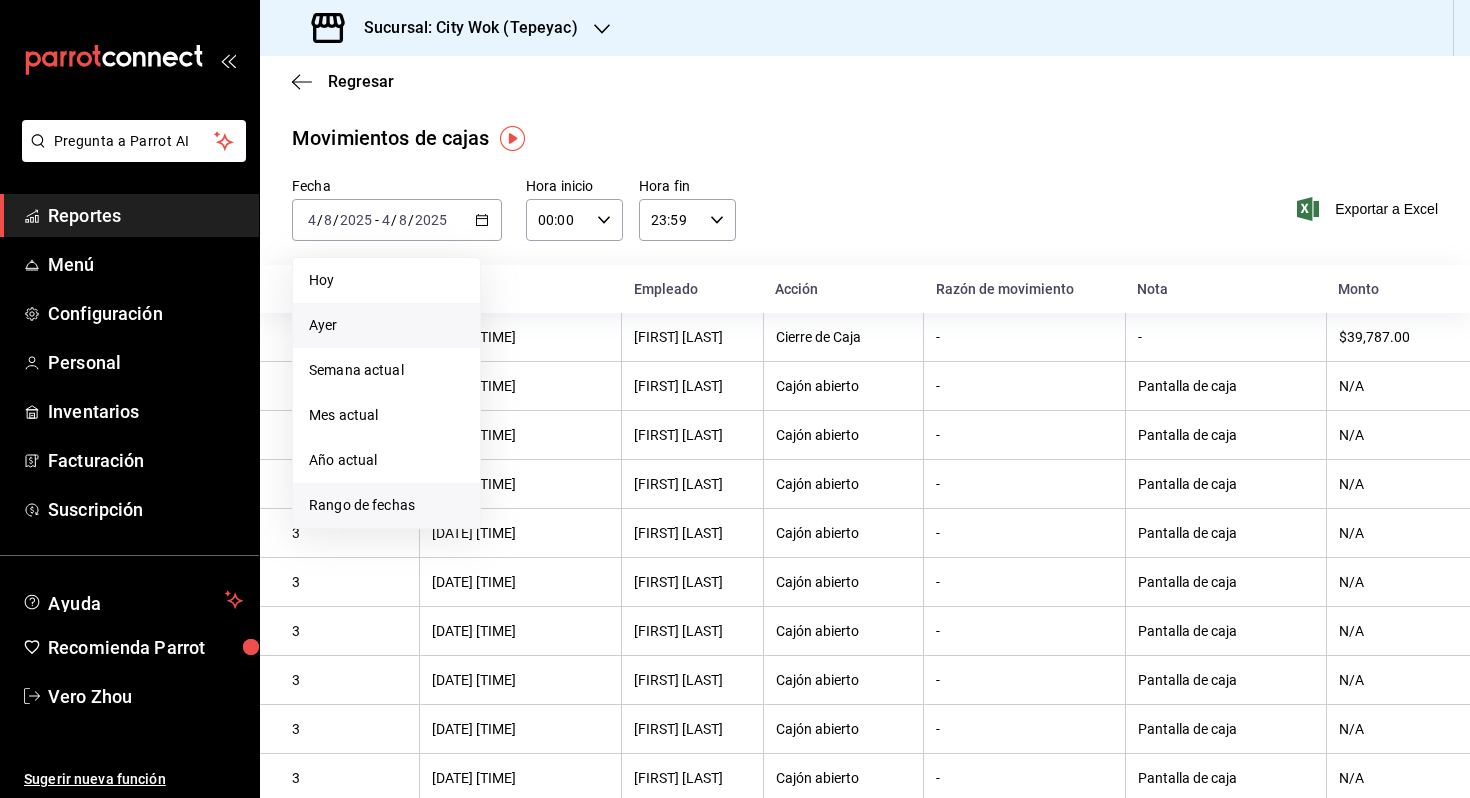 click on "Rango de fechas" at bounding box center [386, 505] 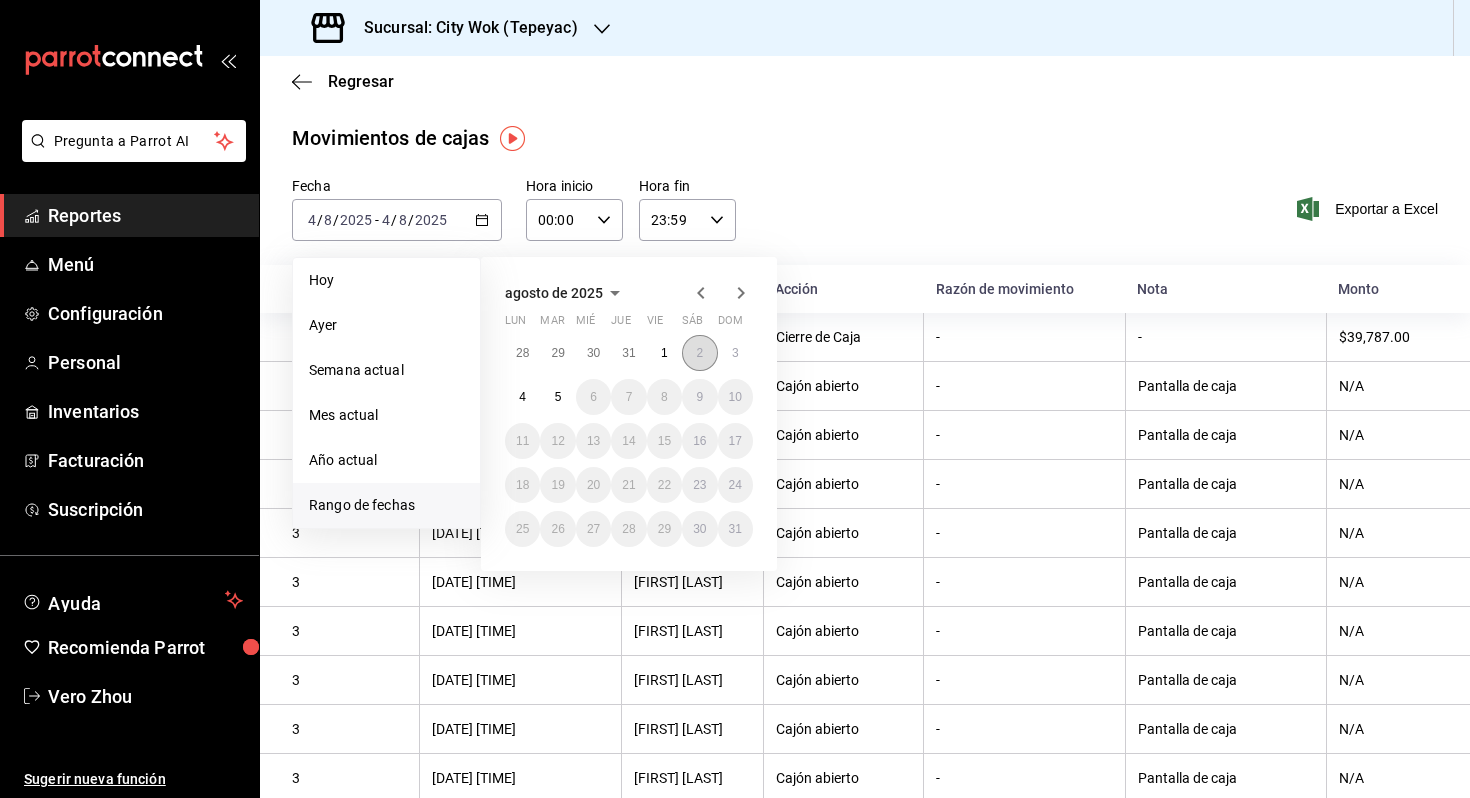 click on "2" at bounding box center [699, 353] 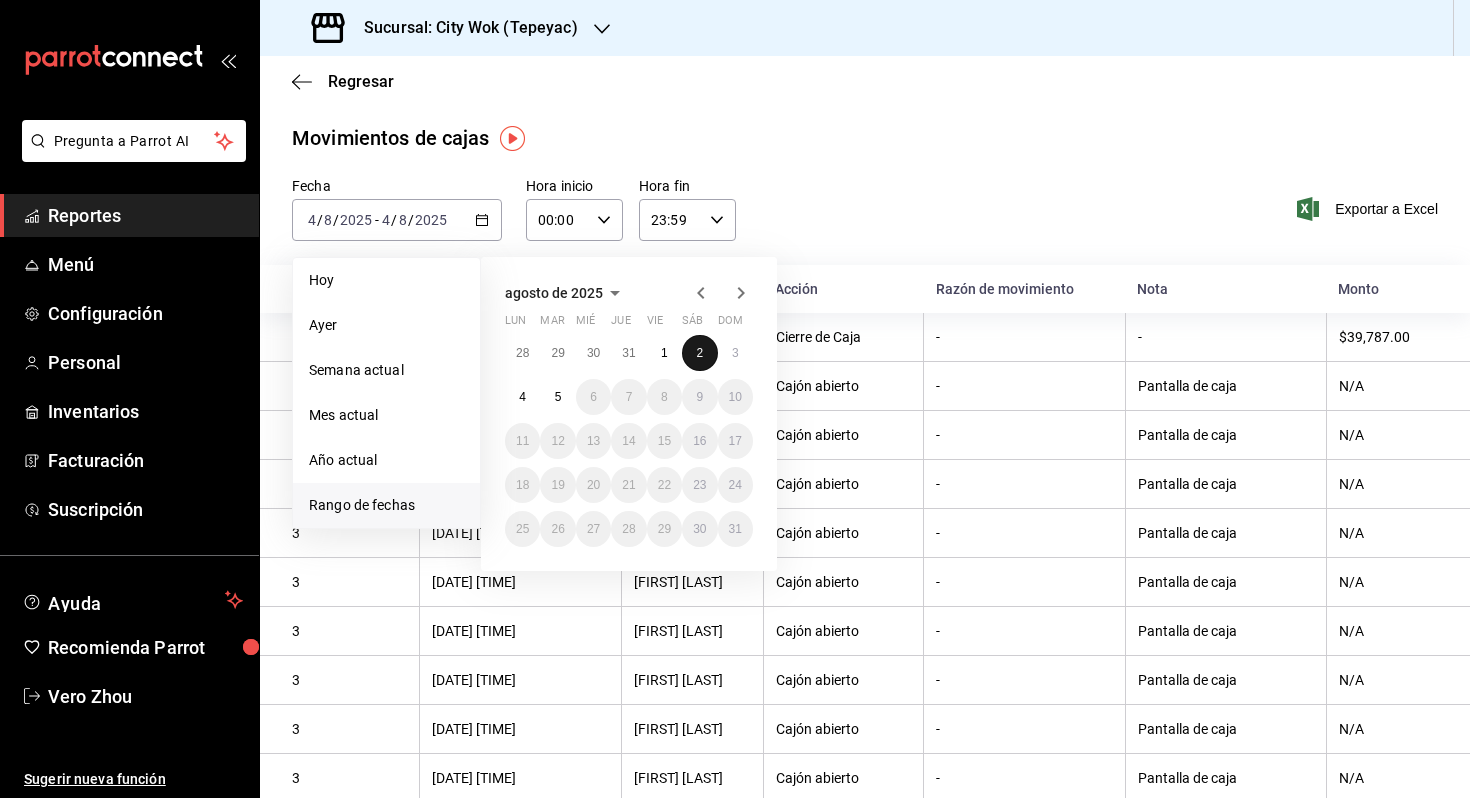 click on "2" at bounding box center (699, 353) 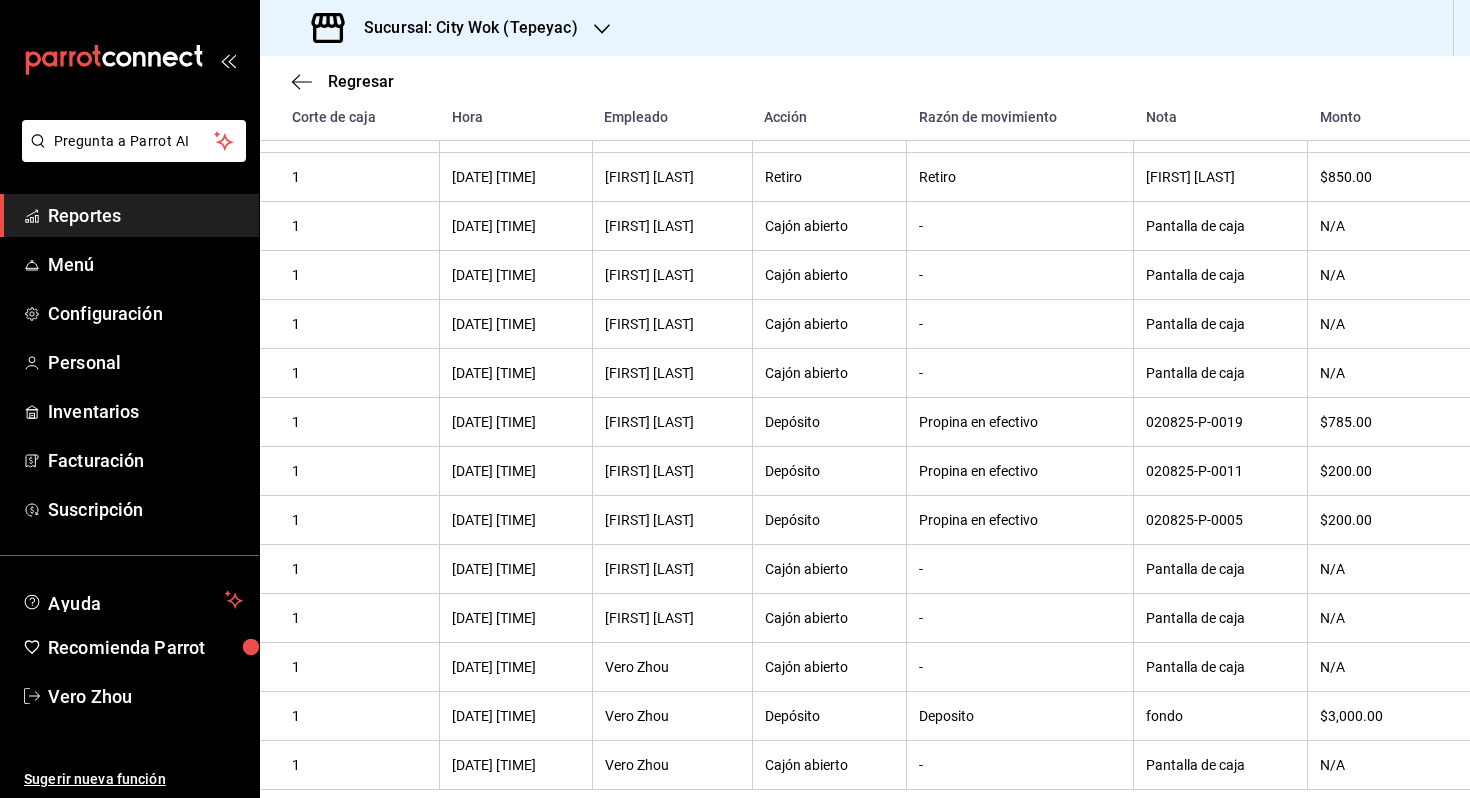 scroll, scrollTop: 0, scrollLeft: 0, axis: both 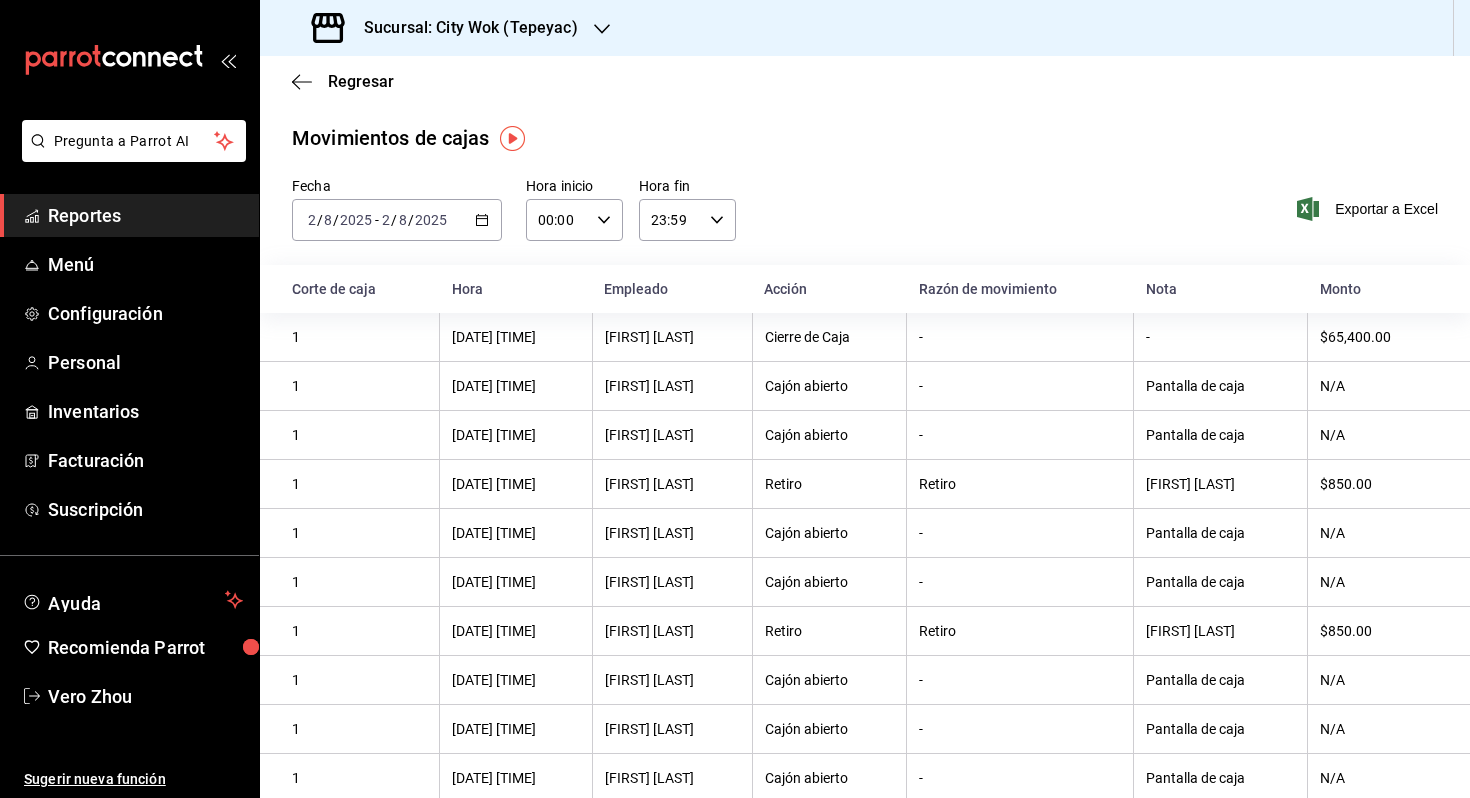 click on "2025-08-02 2 / 8 / 2025 - 2025-08-02 2 / 8 / 2025" at bounding box center (397, 220) 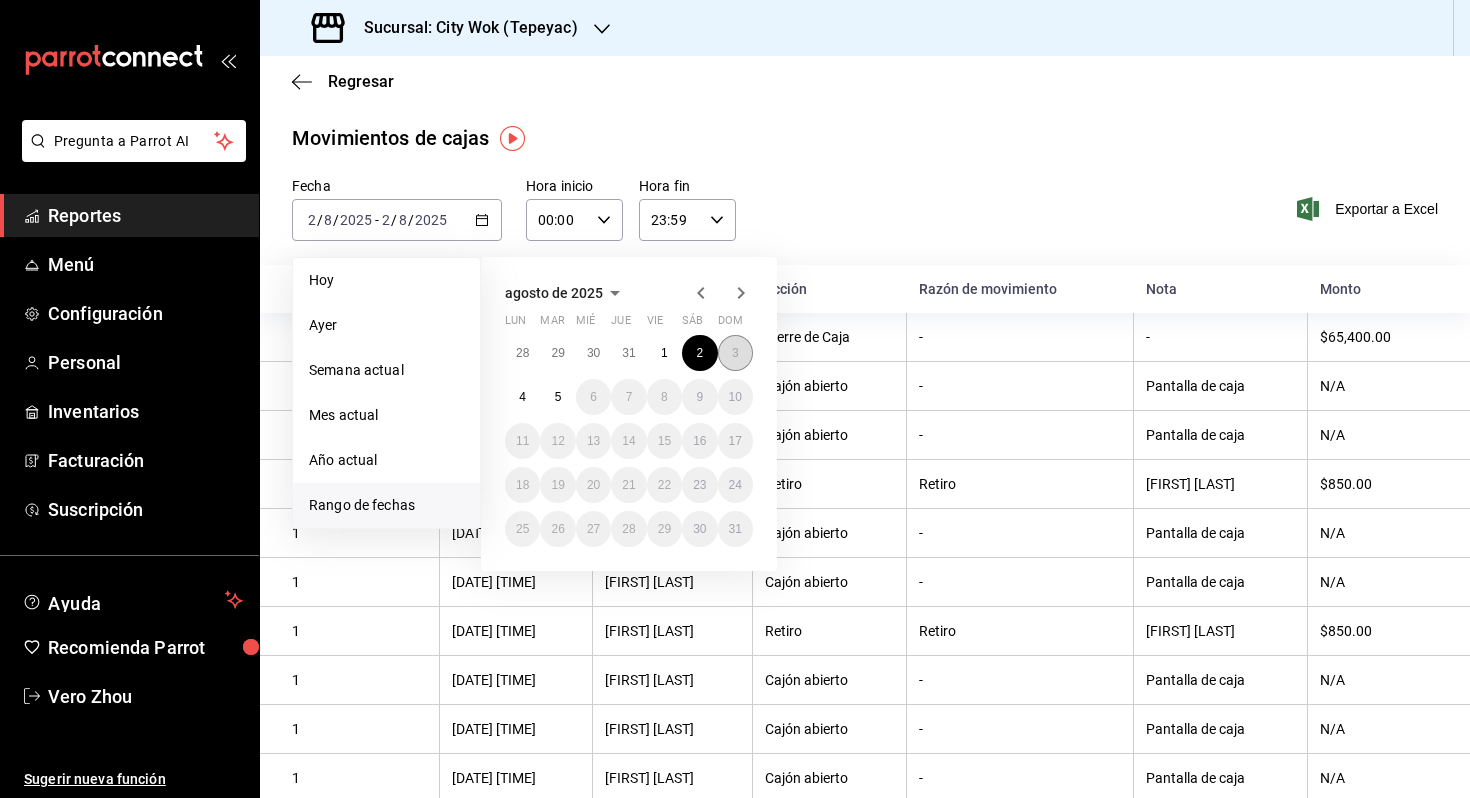 click on "3" at bounding box center [735, 353] 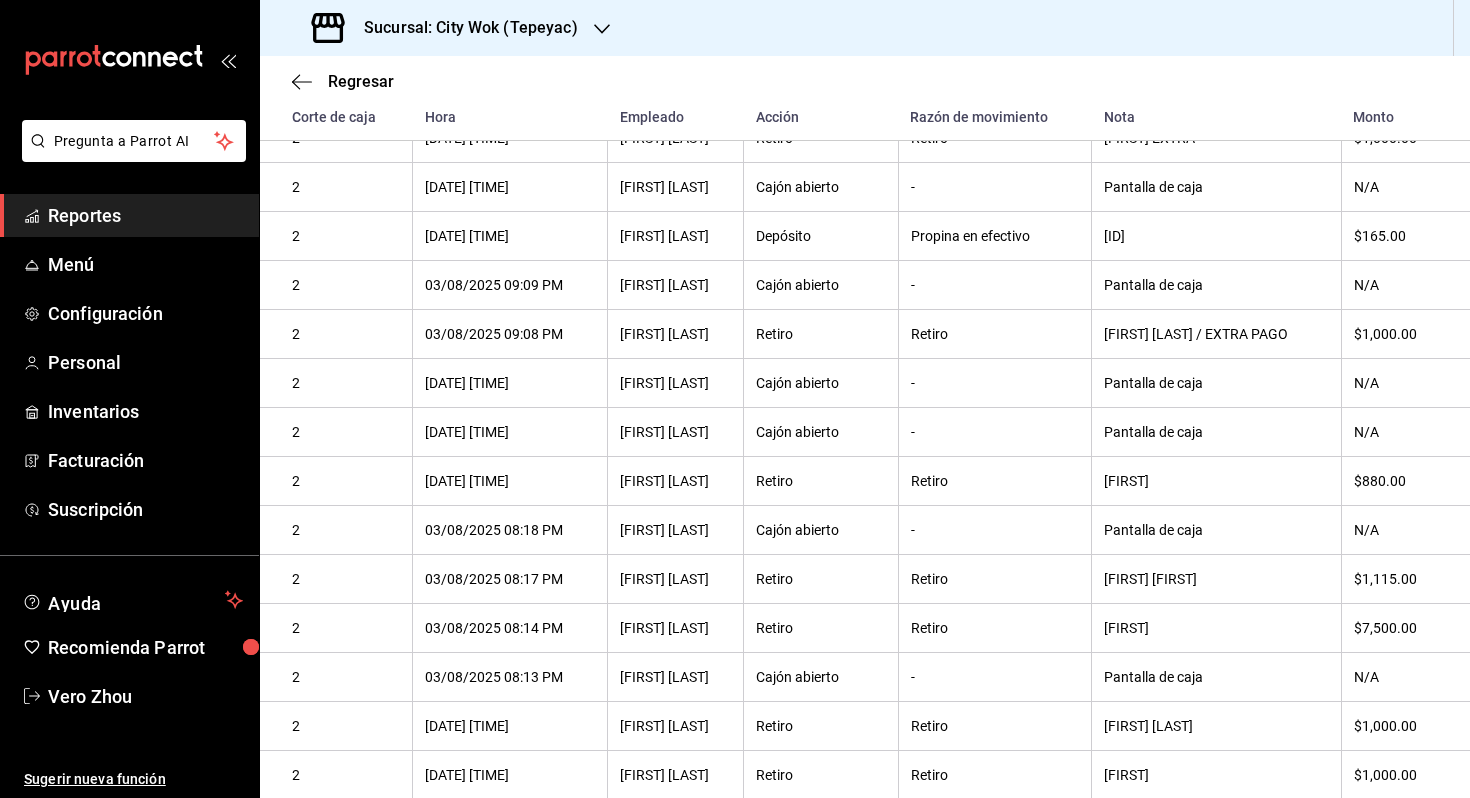 scroll, scrollTop: 309, scrollLeft: 0, axis: vertical 